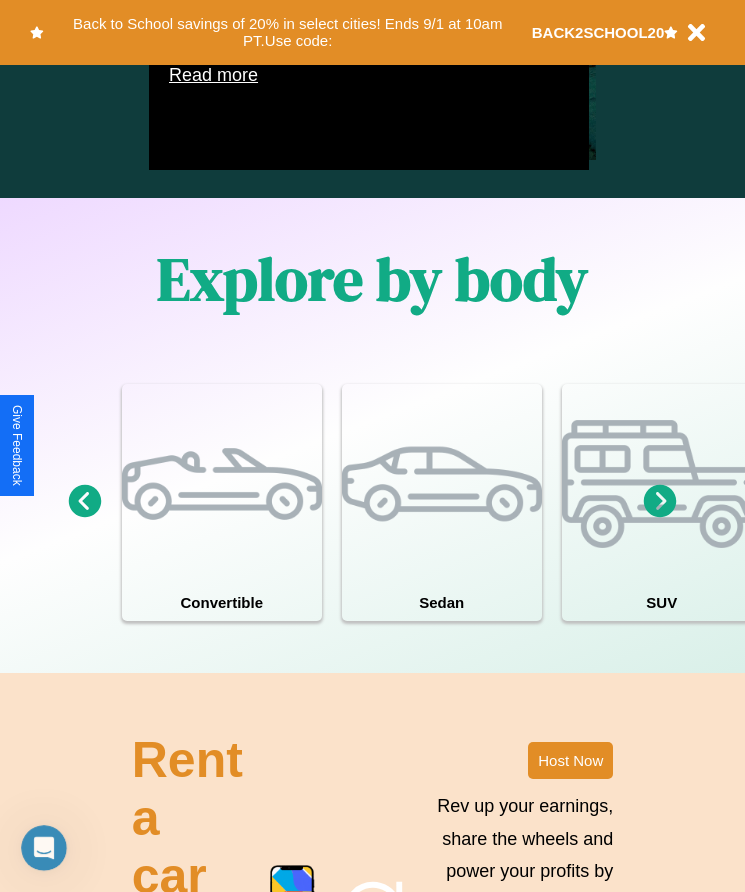 scroll, scrollTop: 1527, scrollLeft: 0, axis: vertical 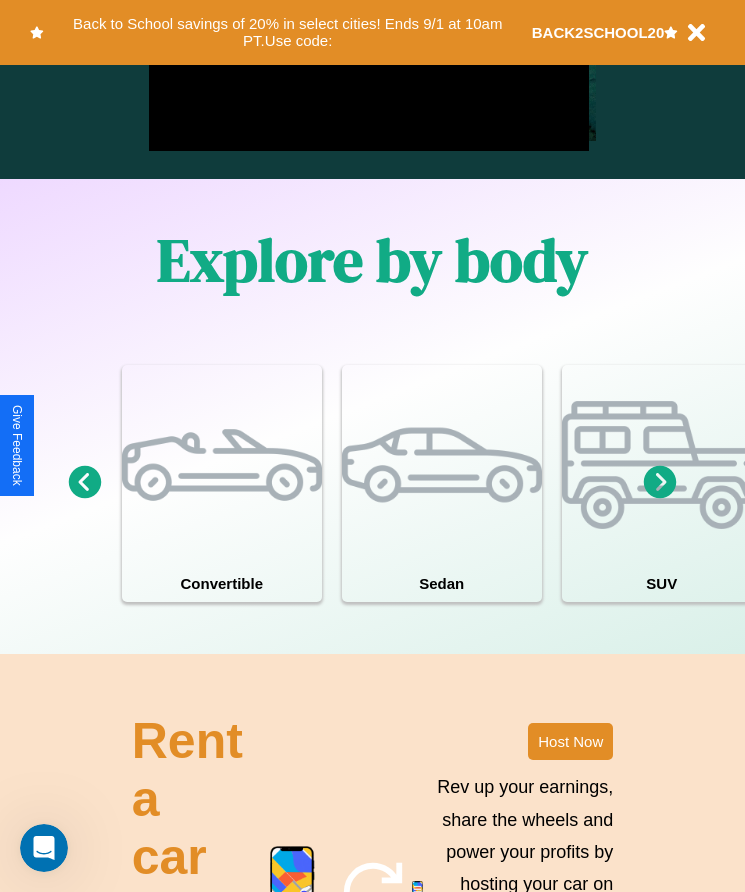 click 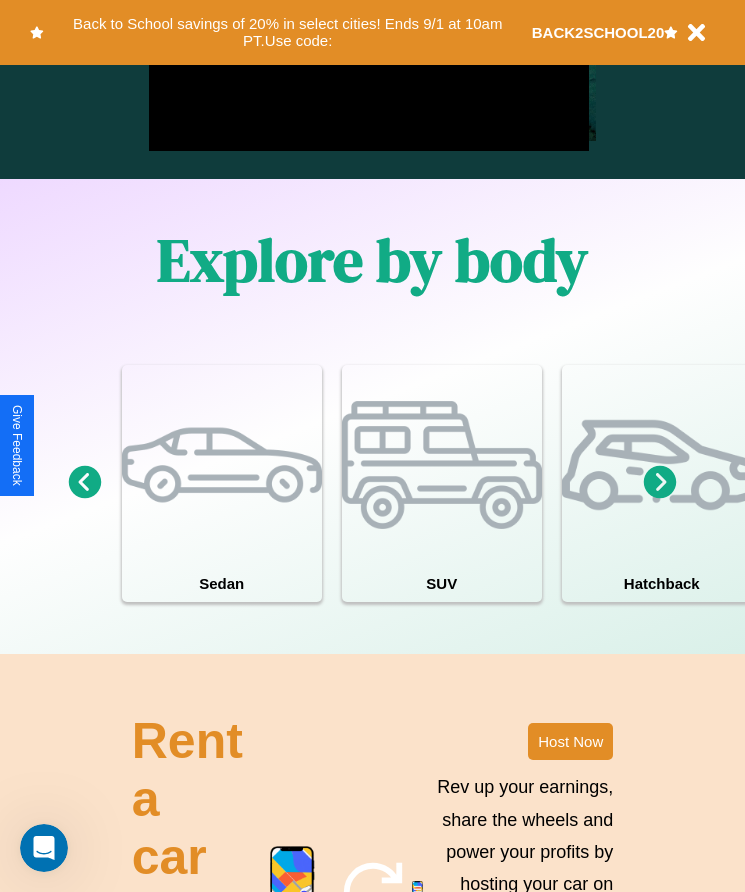 click 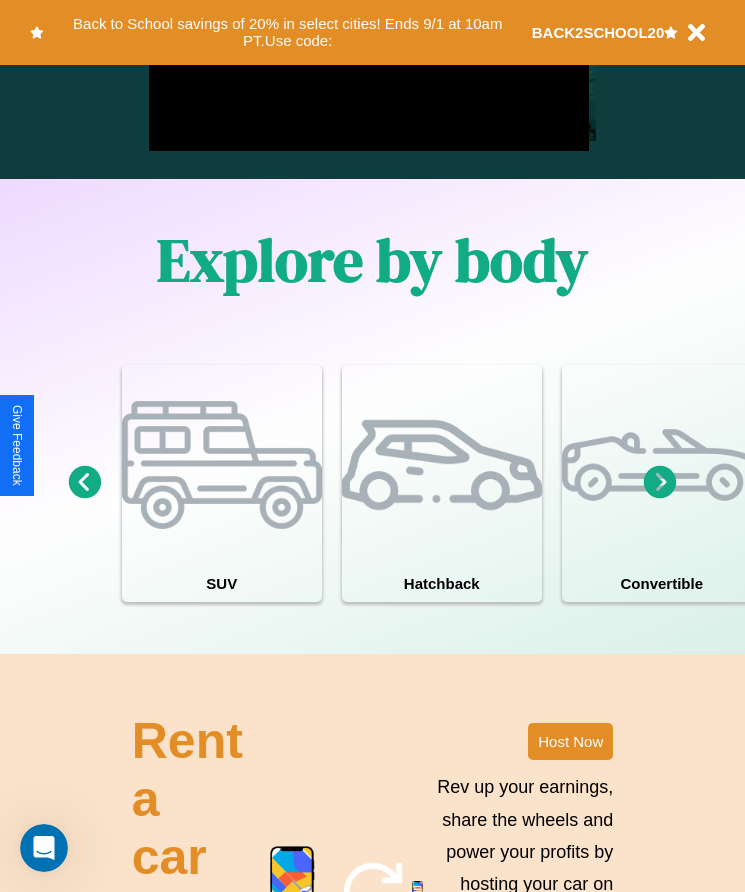 click 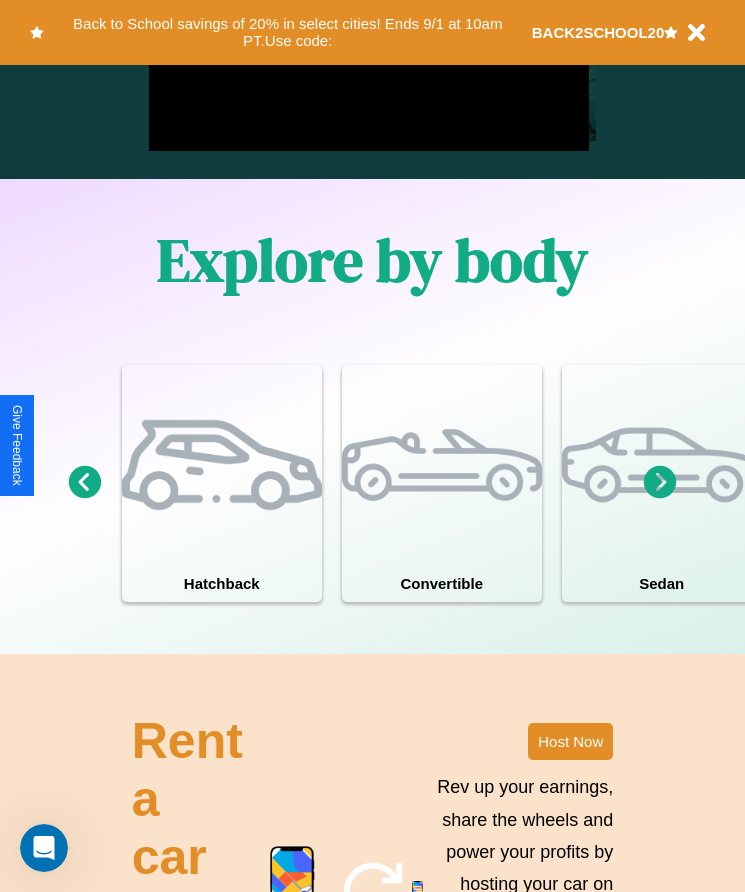 click 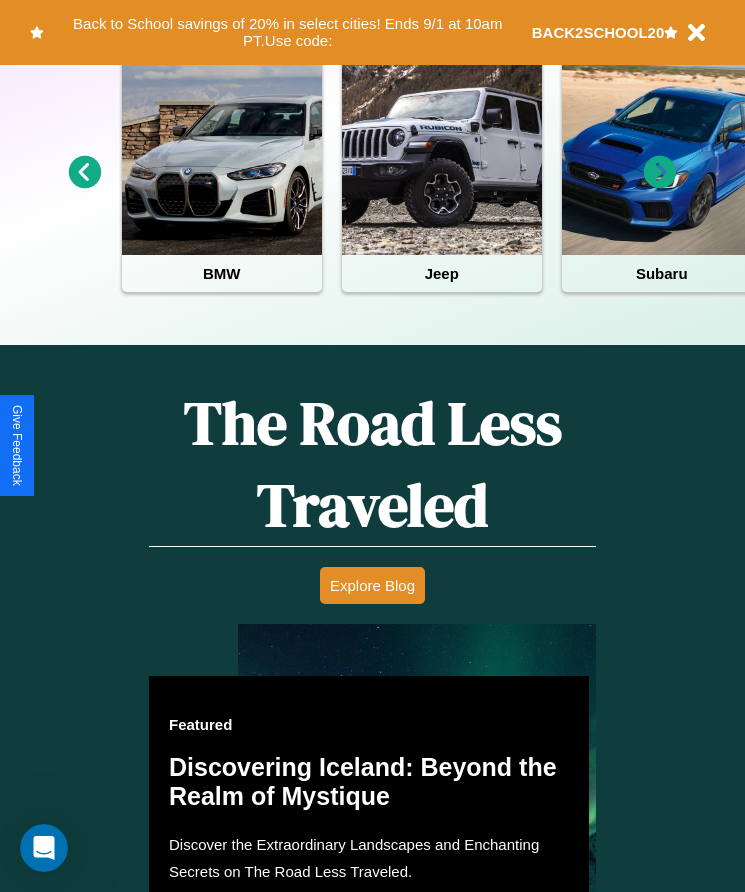 scroll, scrollTop: 334, scrollLeft: 0, axis: vertical 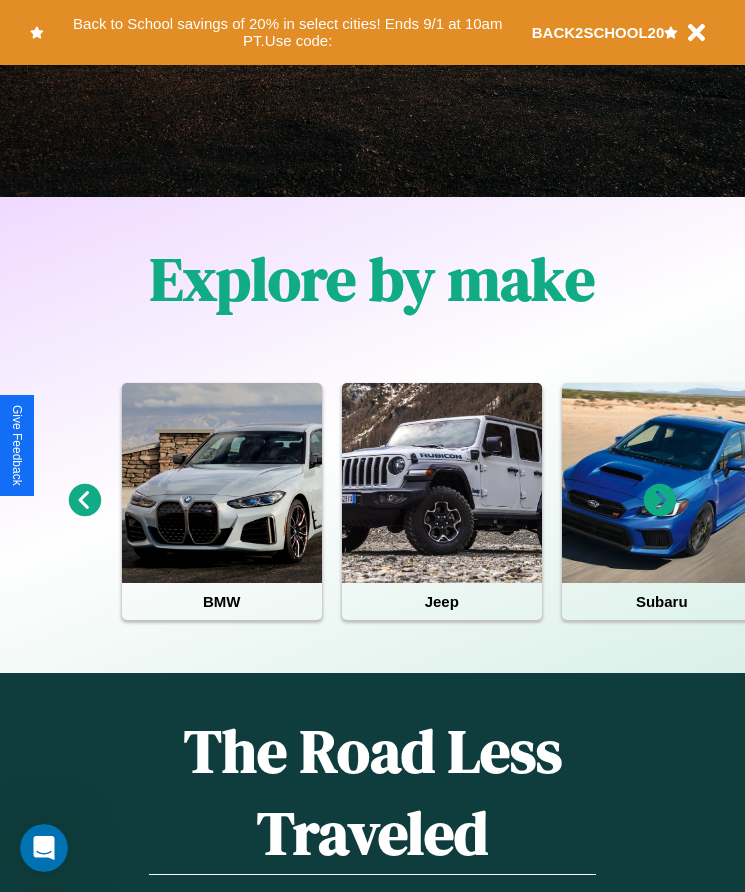 click 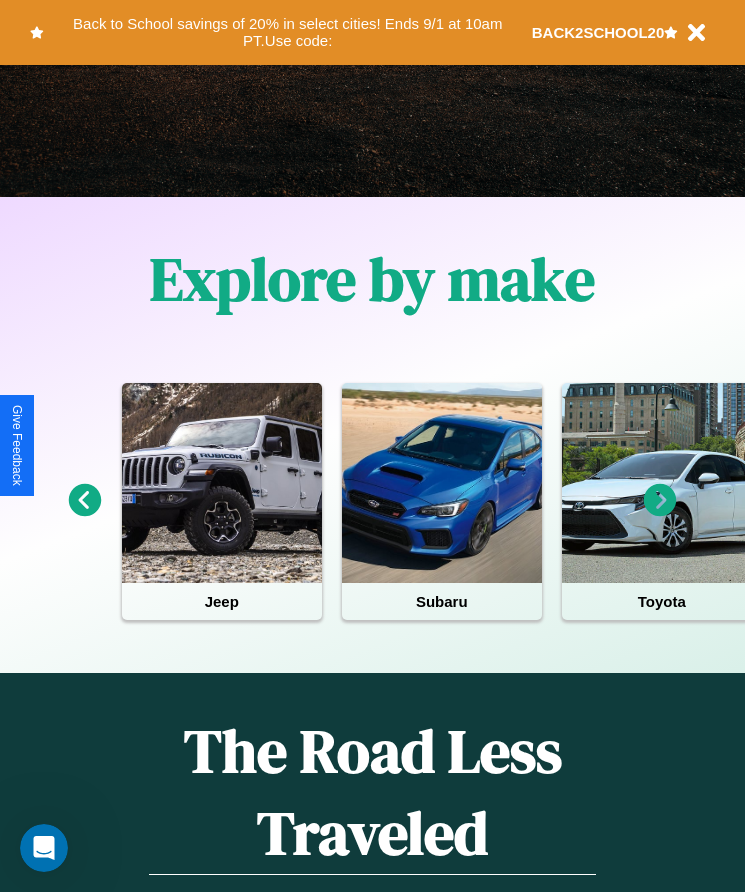 click 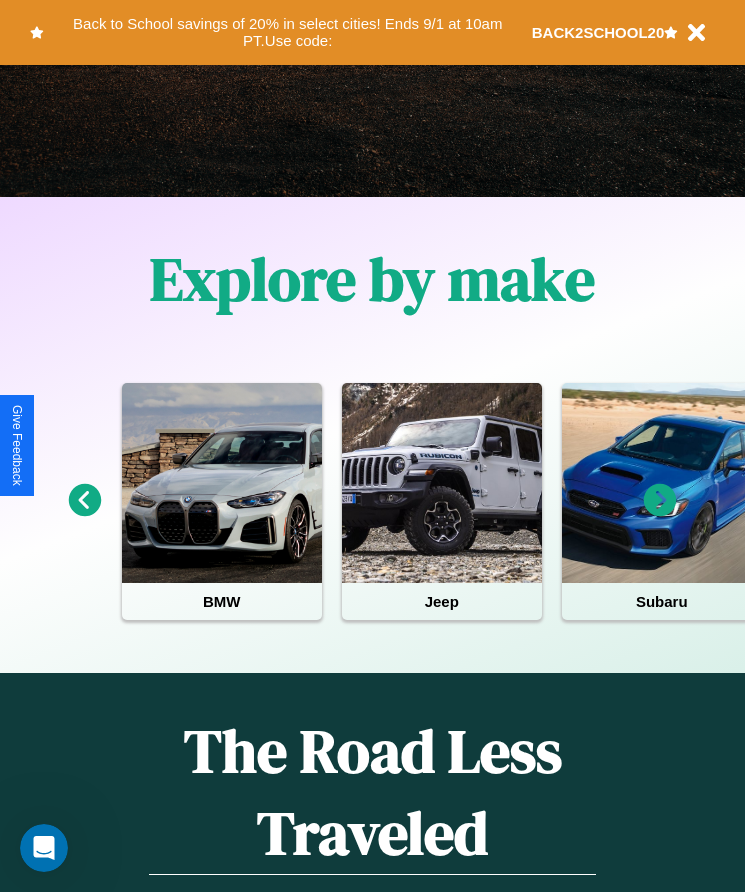 click 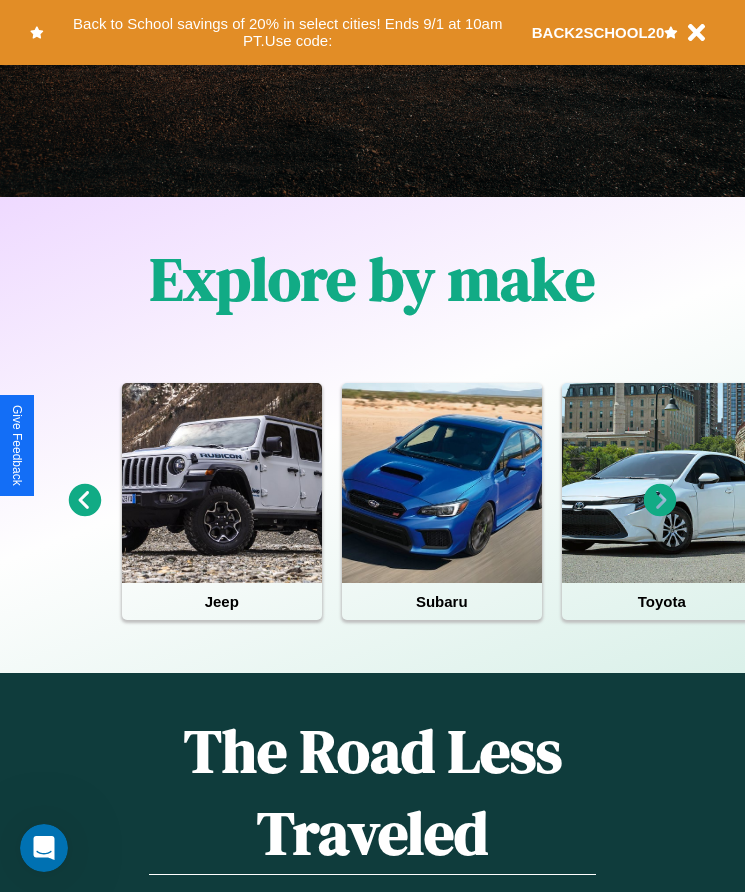 click 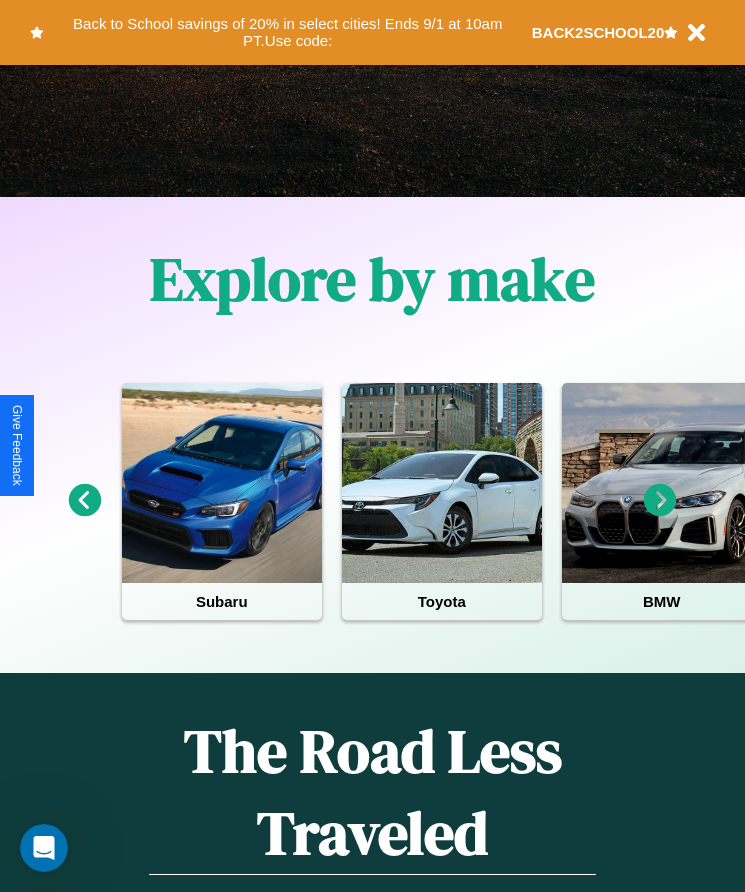 click 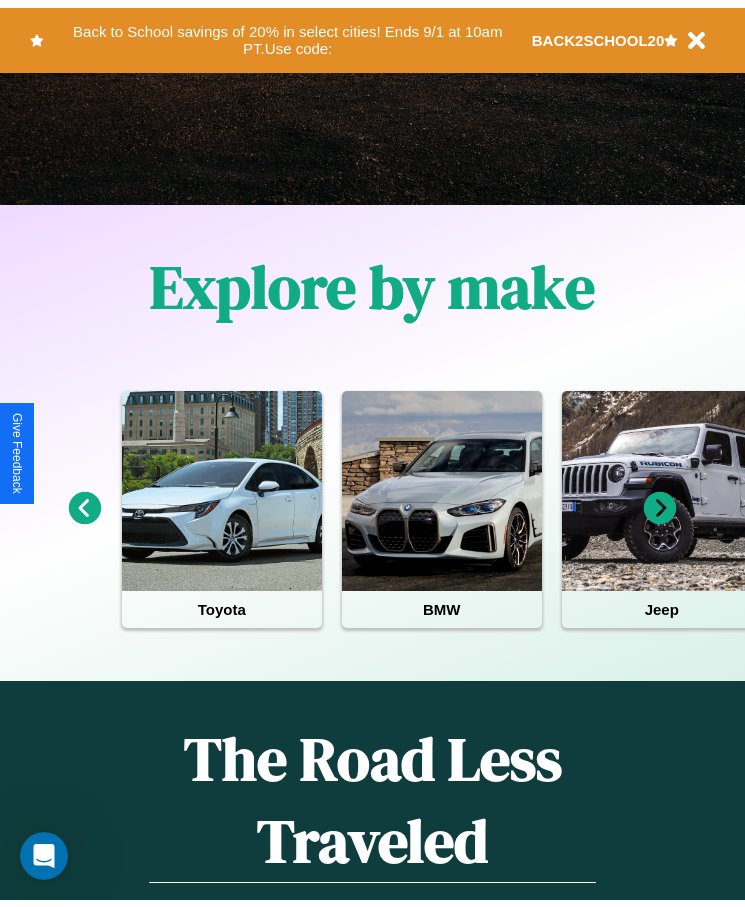 scroll, scrollTop: 0, scrollLeft: 0, axis: both 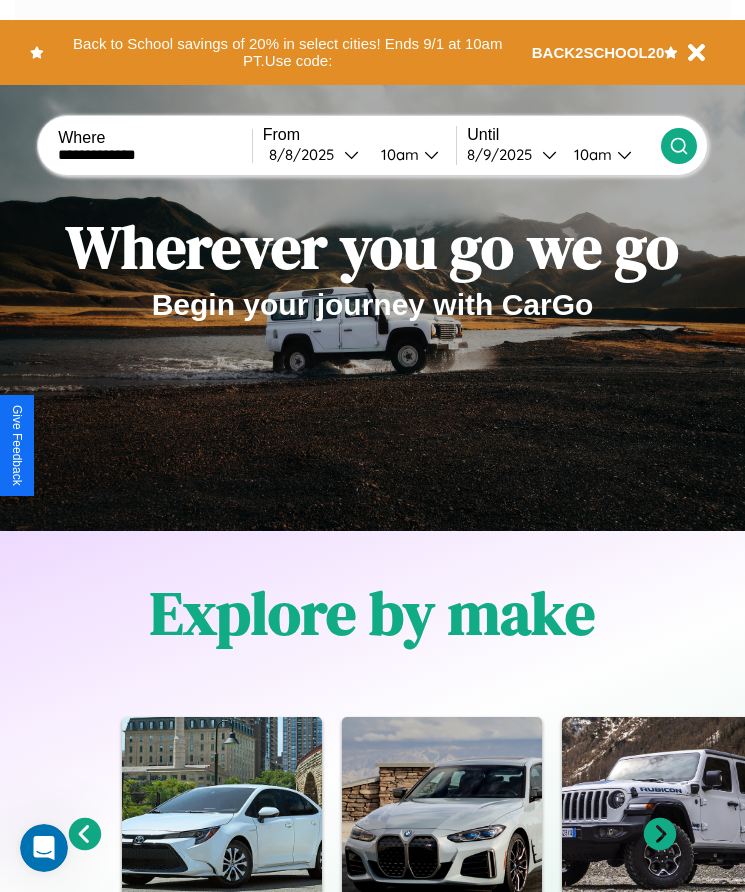 type on "**********" 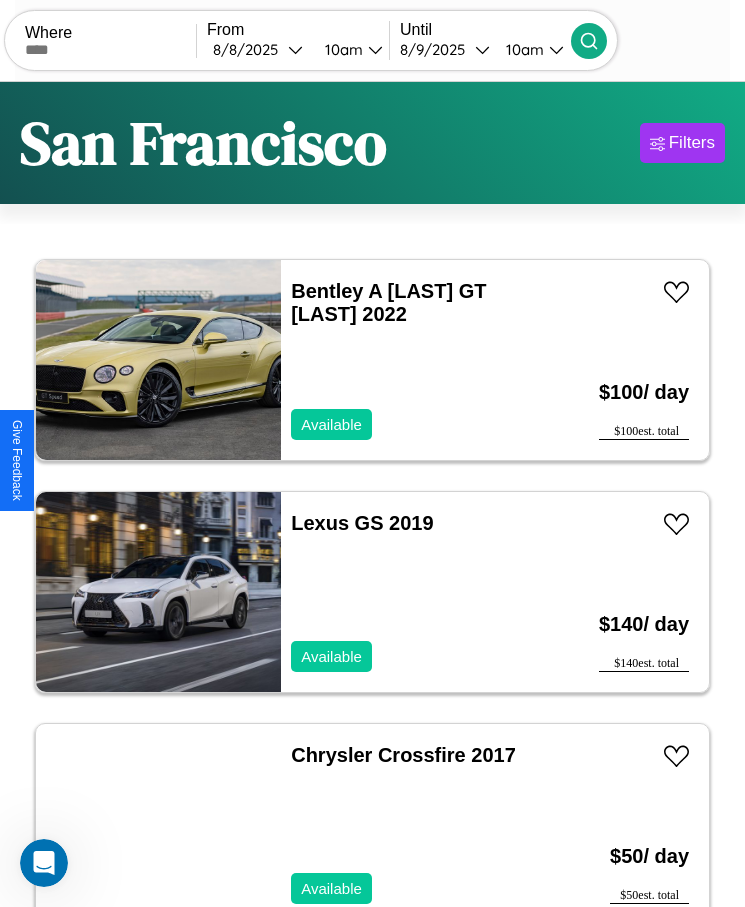 scroll, scrollTop: 48, scrollLeft: 0, axis: vertical 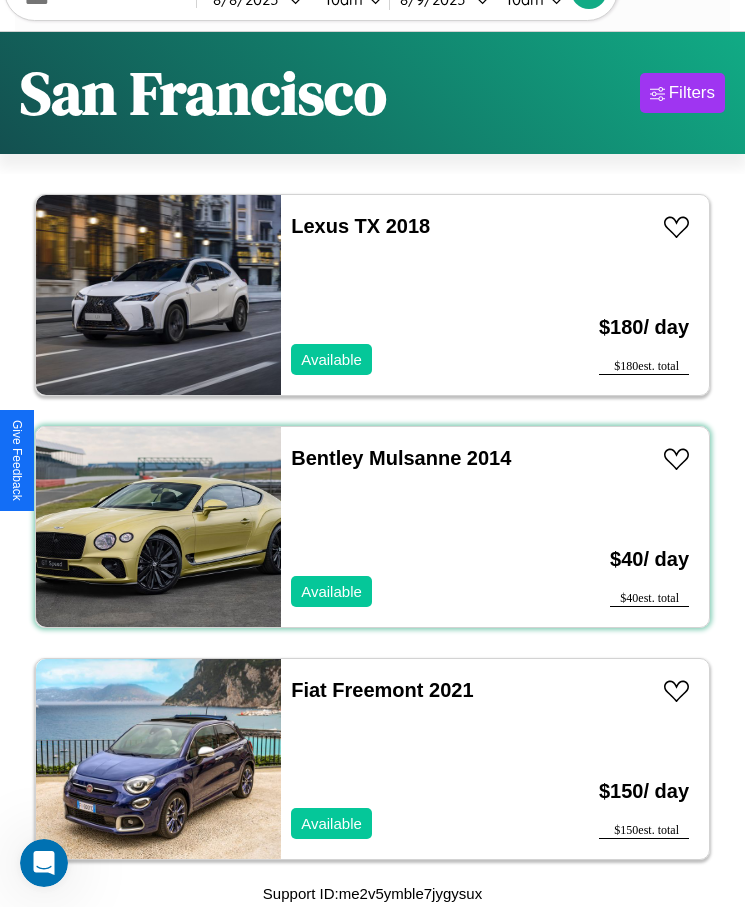click on "Bentley   Mulsanne   2014 Available" at bounding box center (413, 527) 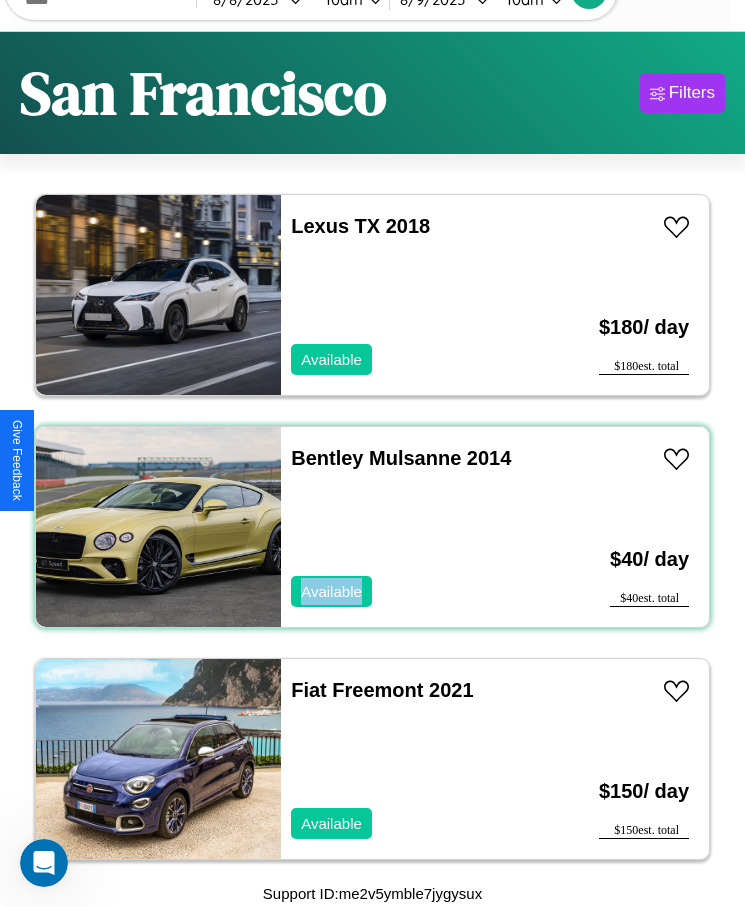 click on "Bentley   Mulsanne   2014 Available" at bounding box center (413, 527) 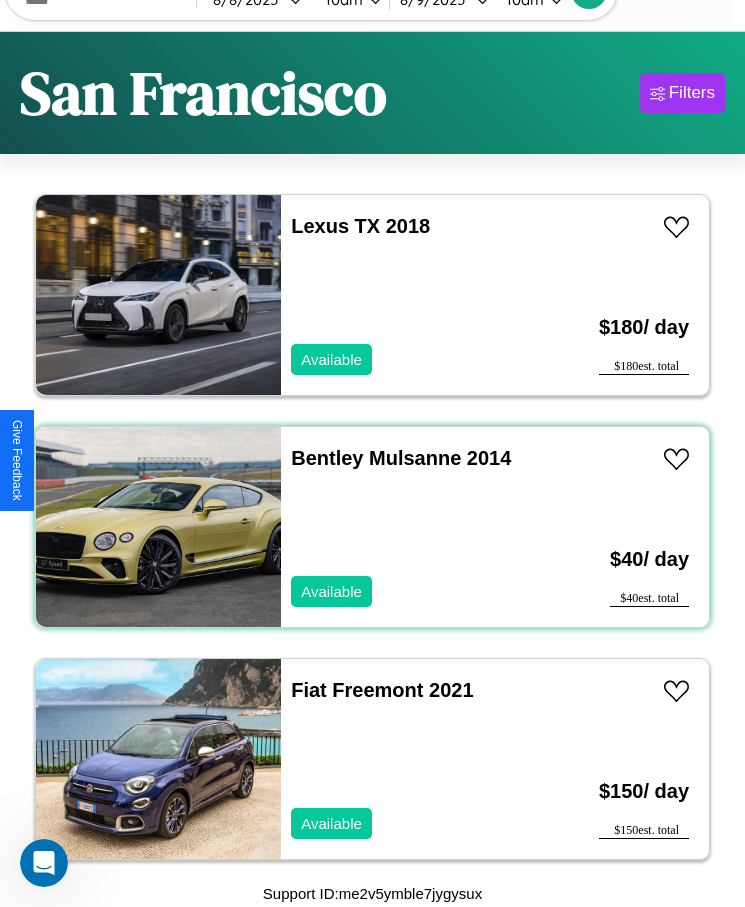 click on "Bentley   Mulsanne   2014 Available" at bounding box center [413, 527] 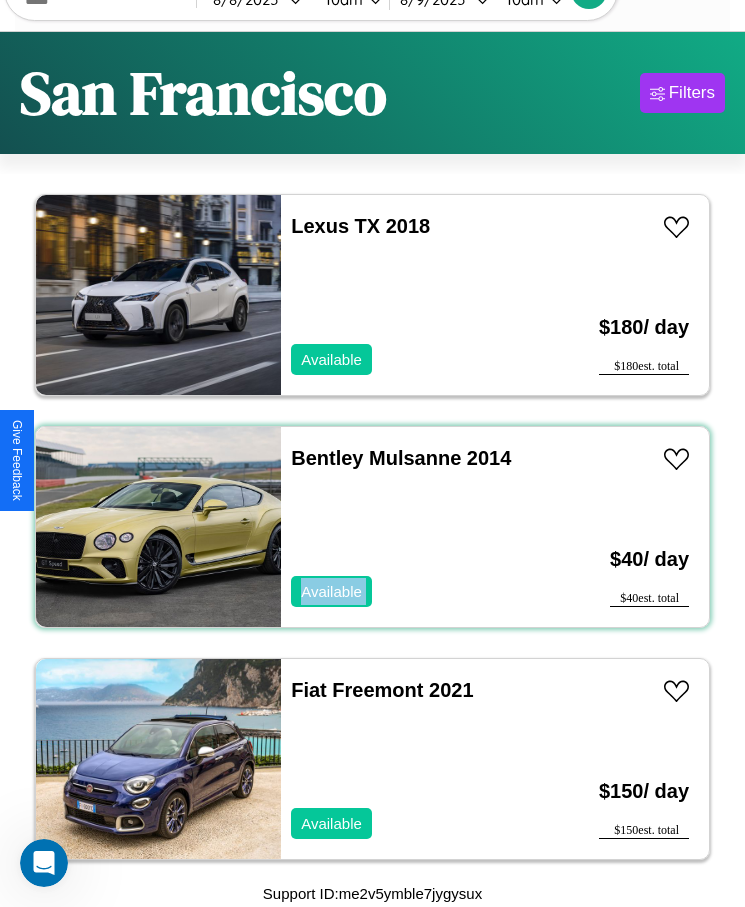click on "Bentley   Mulsanne   2014 Available" at bounding box center (413, 527) 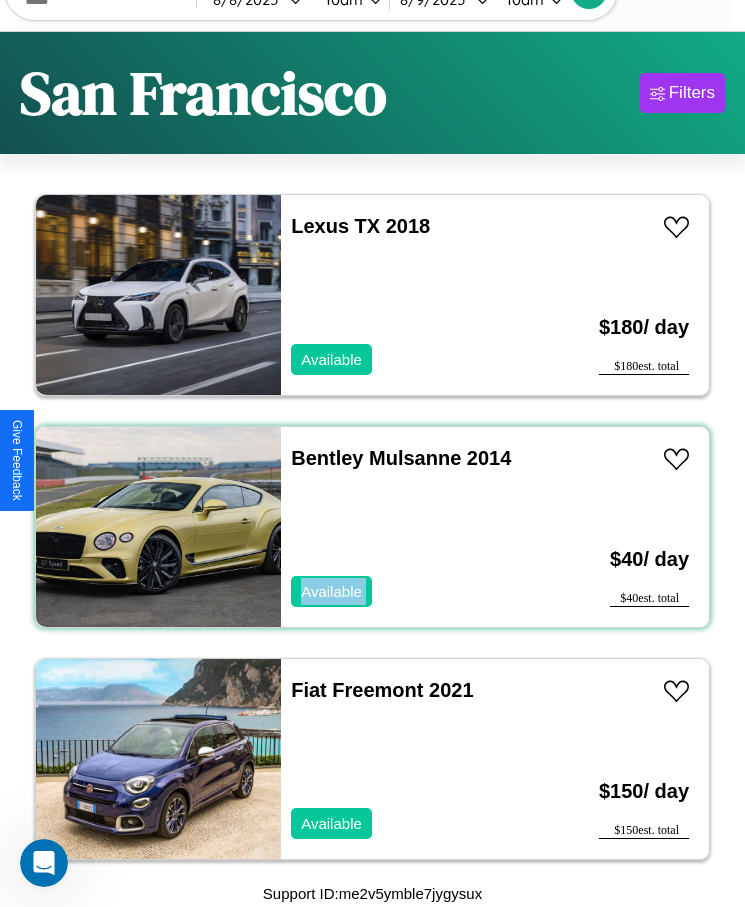 click on "Bentley   Mulsanne   2014 Available" at bounding box center (413, 527) 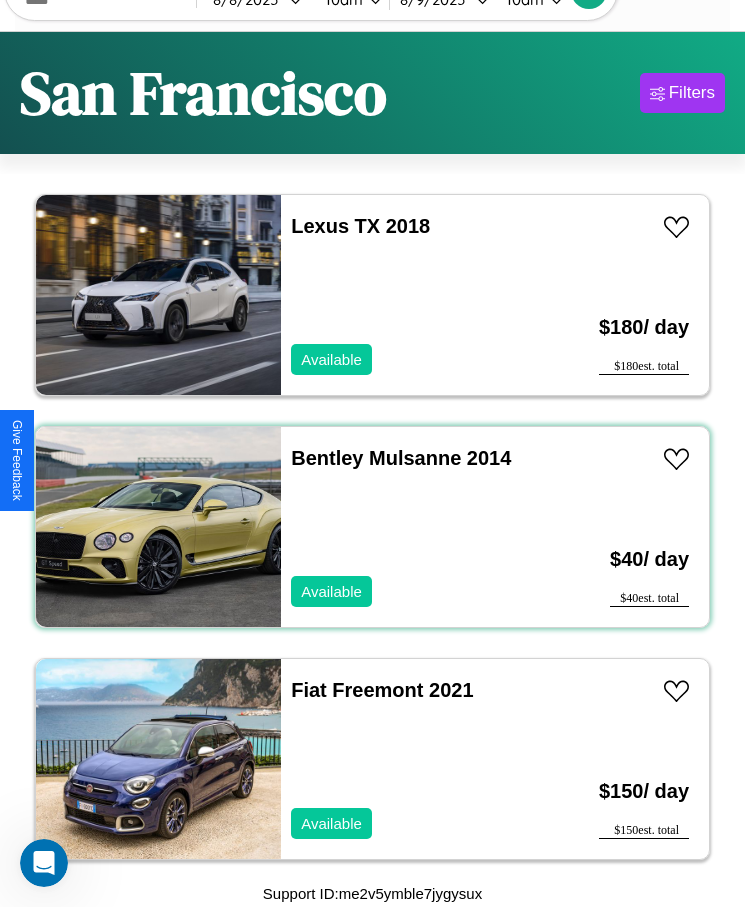 click on "Bentley   Mulsanne   2014 Available" at bounding box center (413, 527) 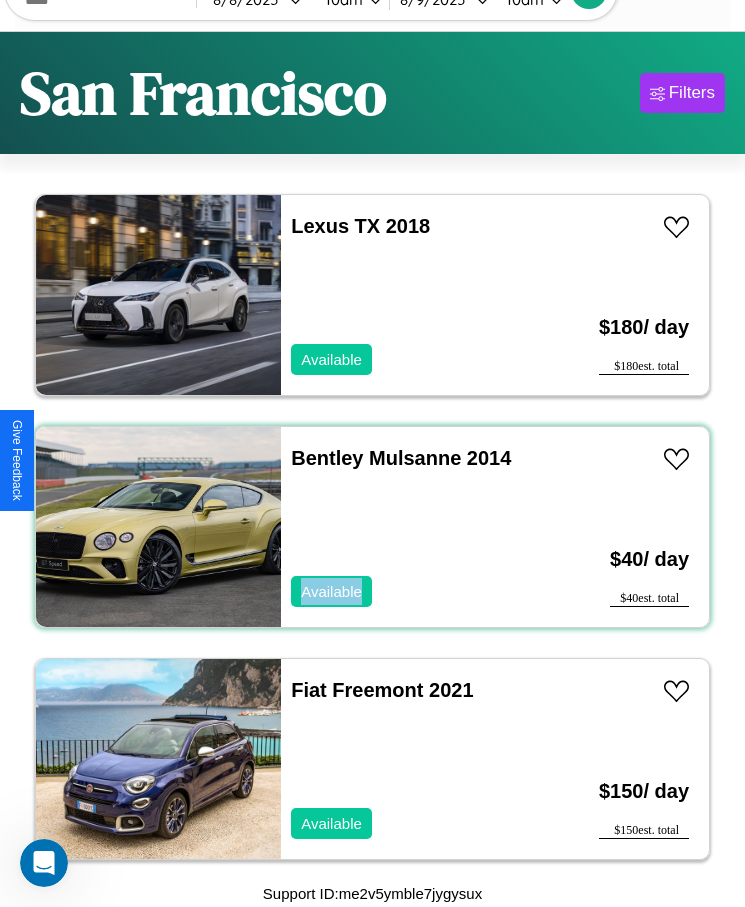 click on "Bentley   Mulsanne   2014 Available" at bounding box center [413, 527] 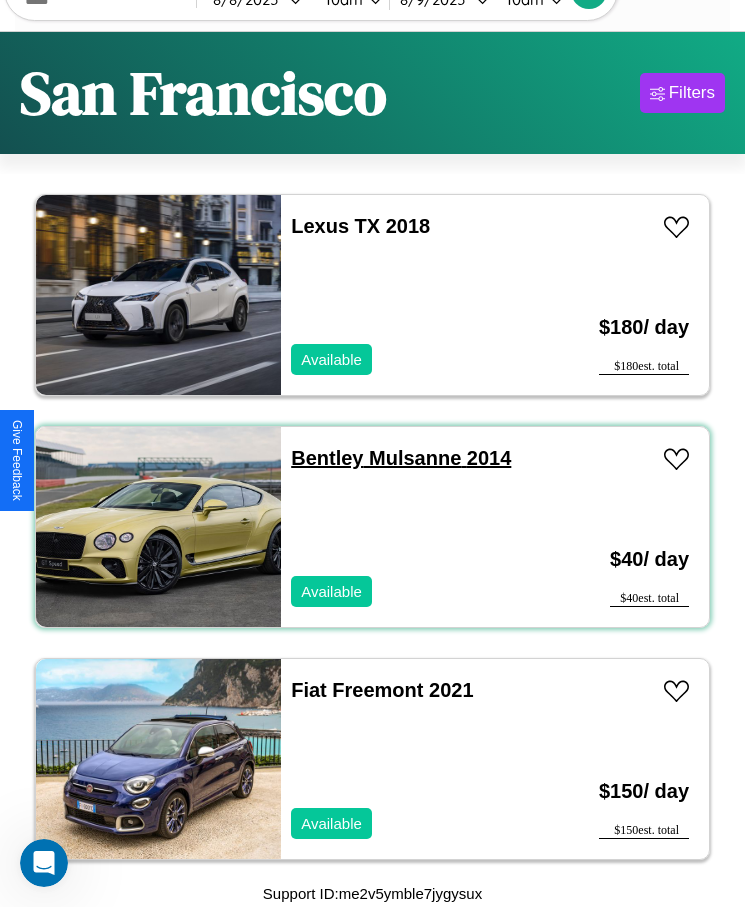 click on "Bentley   Mulsanne   2014" at bounding box center (401, 458) 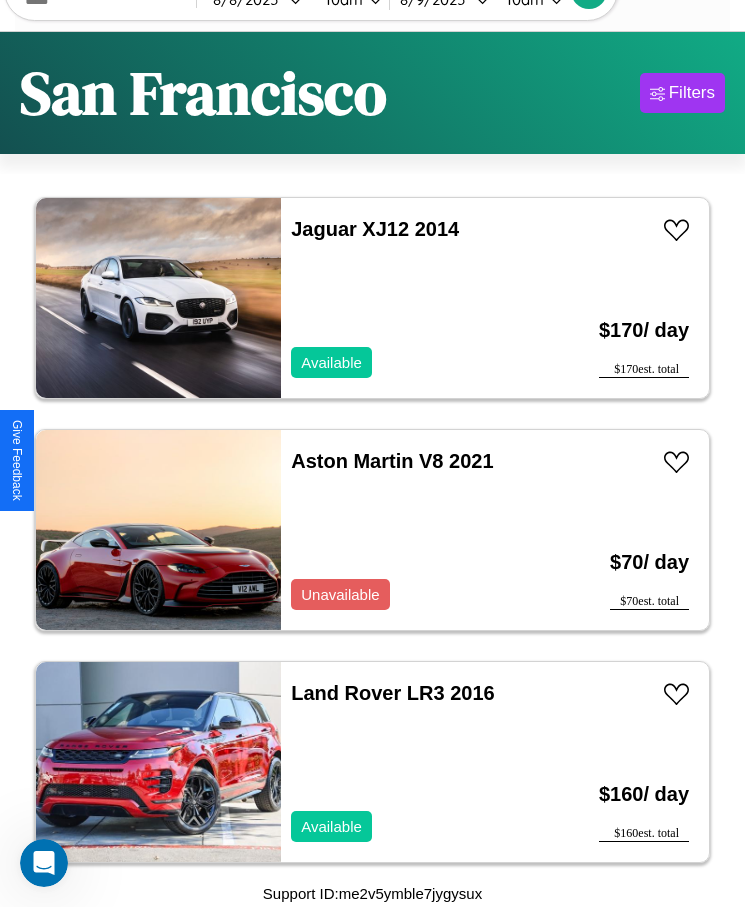 scroll, scrollTop: 15, scrollLeft: 0, axis: vertical 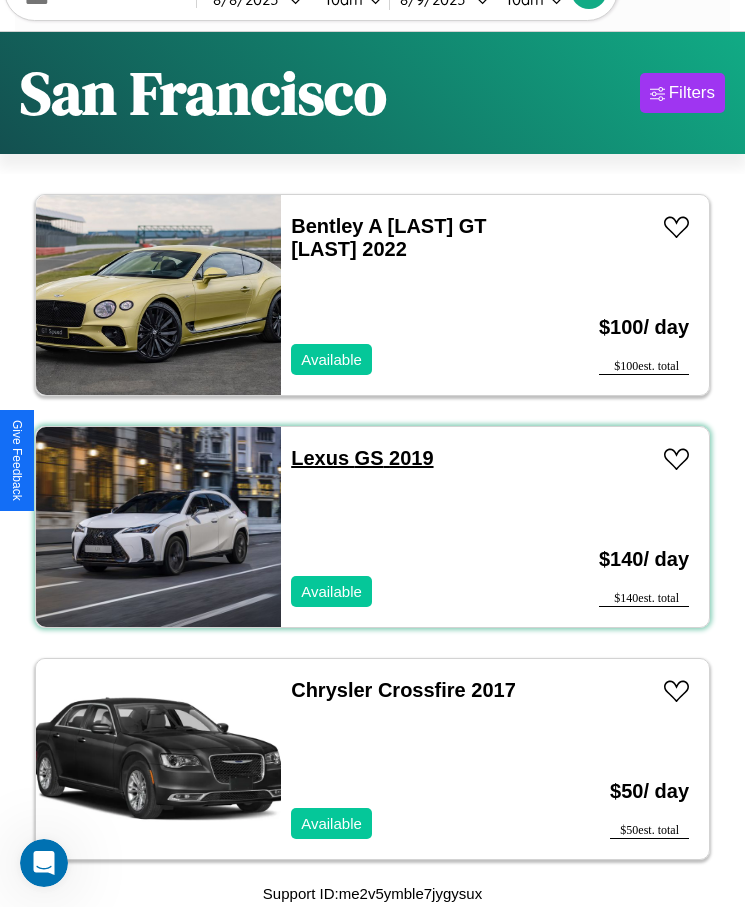 click on "Lexus   GS   2019" at bounding box center [362, 458] 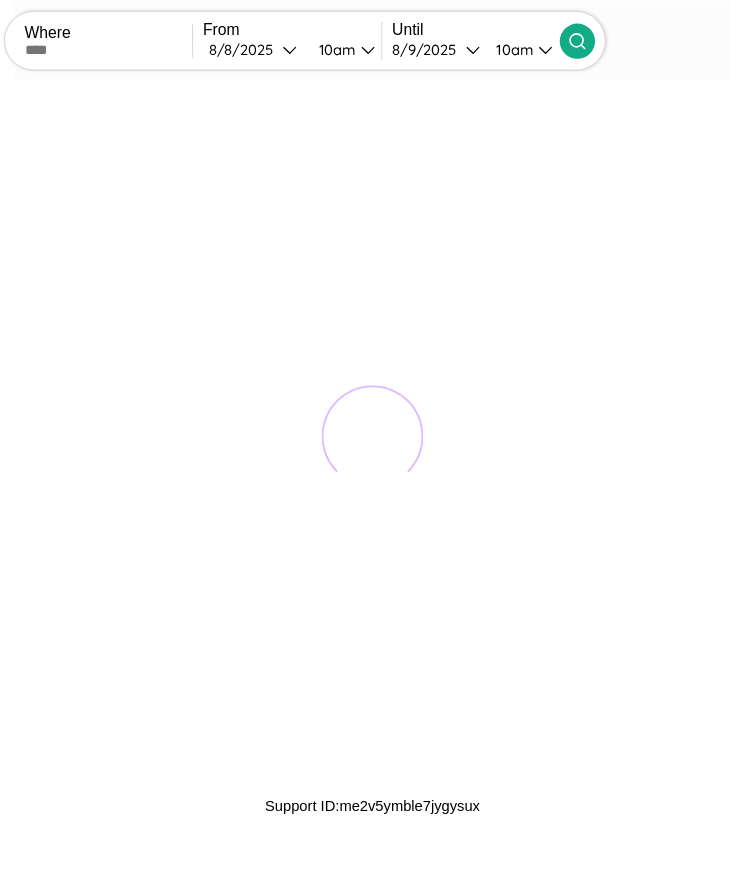 scroll, scrollTop: 0, scrollLeft: 0, axis: both 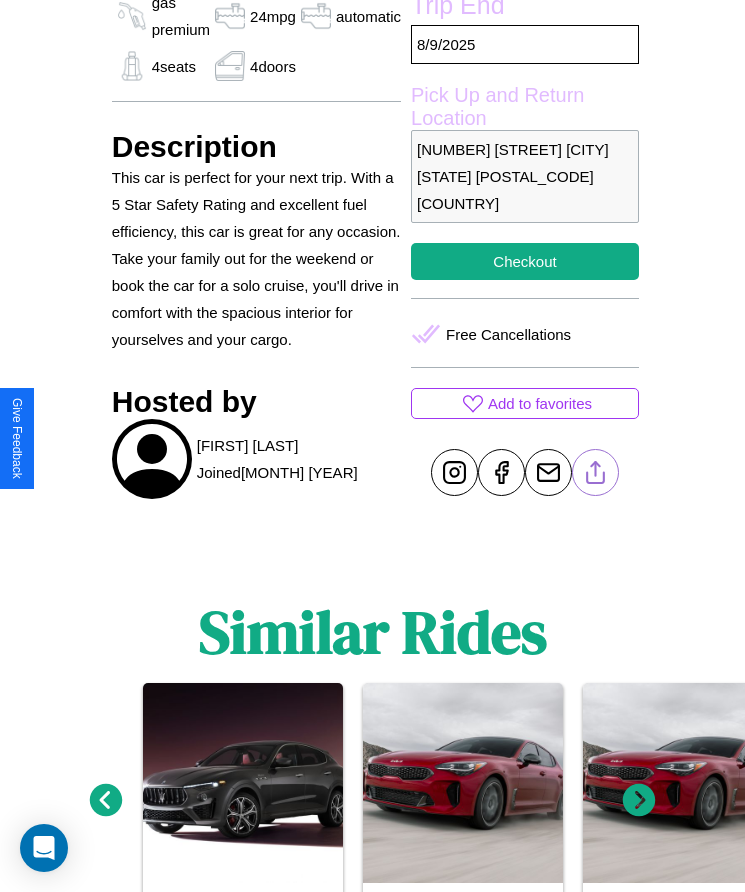 click 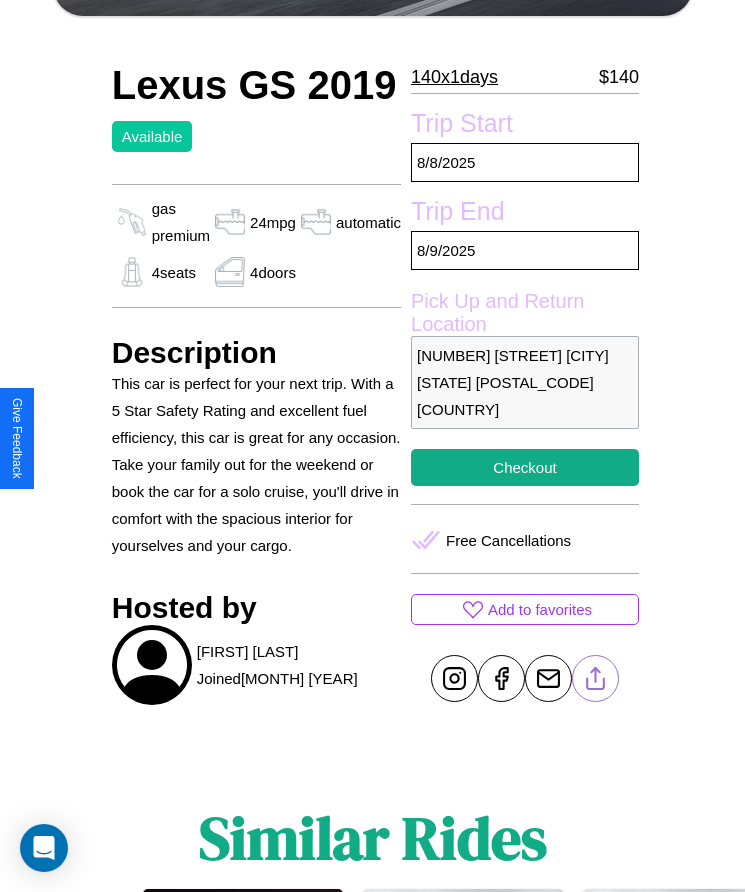 scroll, scrollTop: 540, scrollLeft: 0, axis: vertical 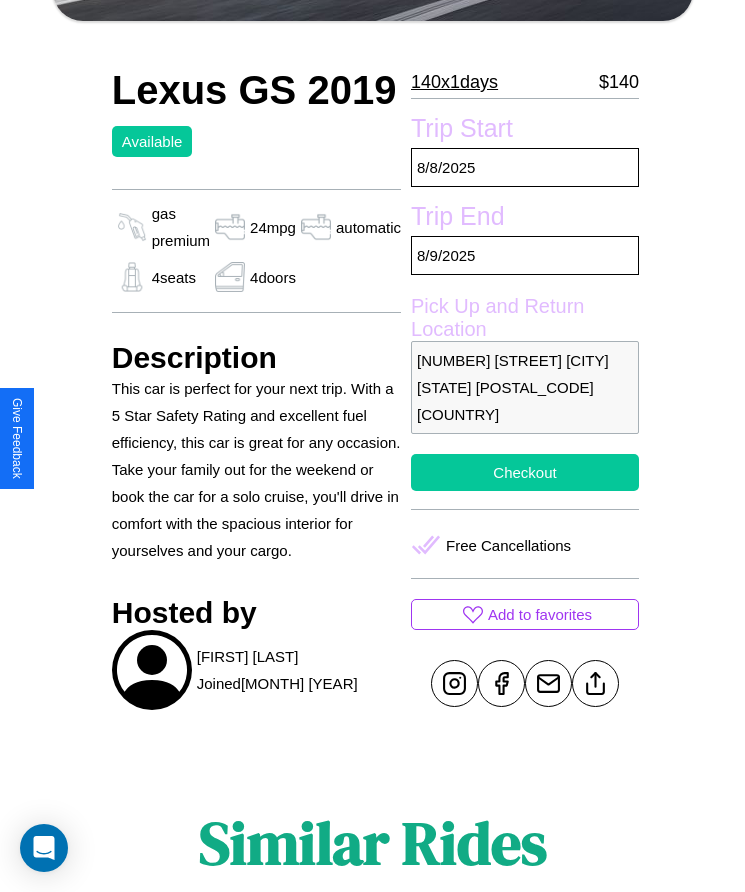 click on "Checkout" at bounding box center [525, 472] 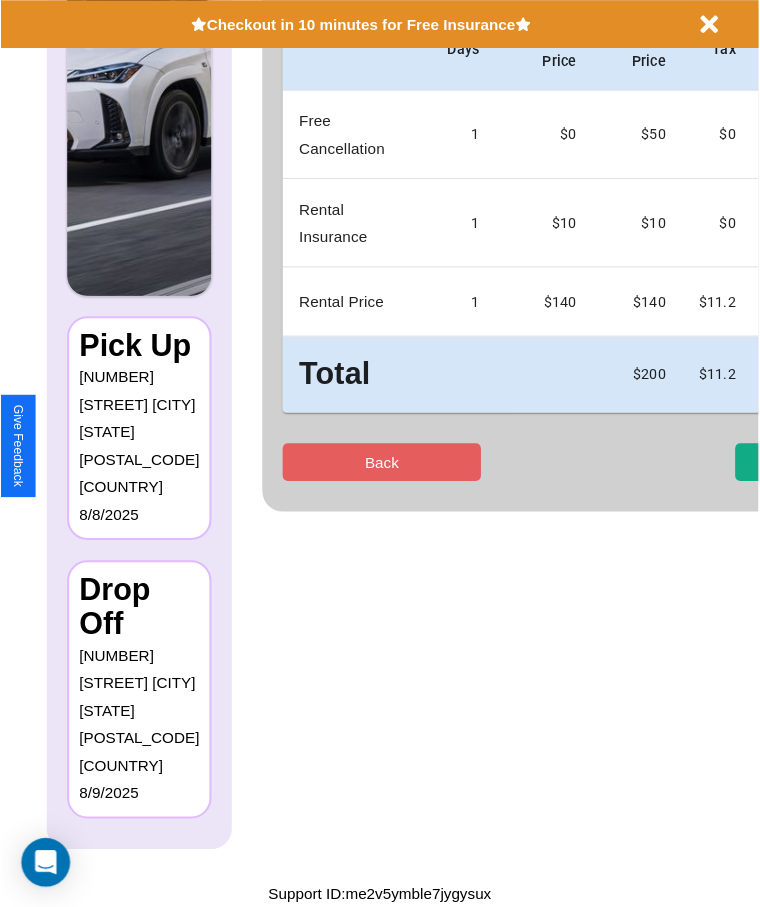 scroll, scrollTop: 0, scrollLeft: 0, axis: both 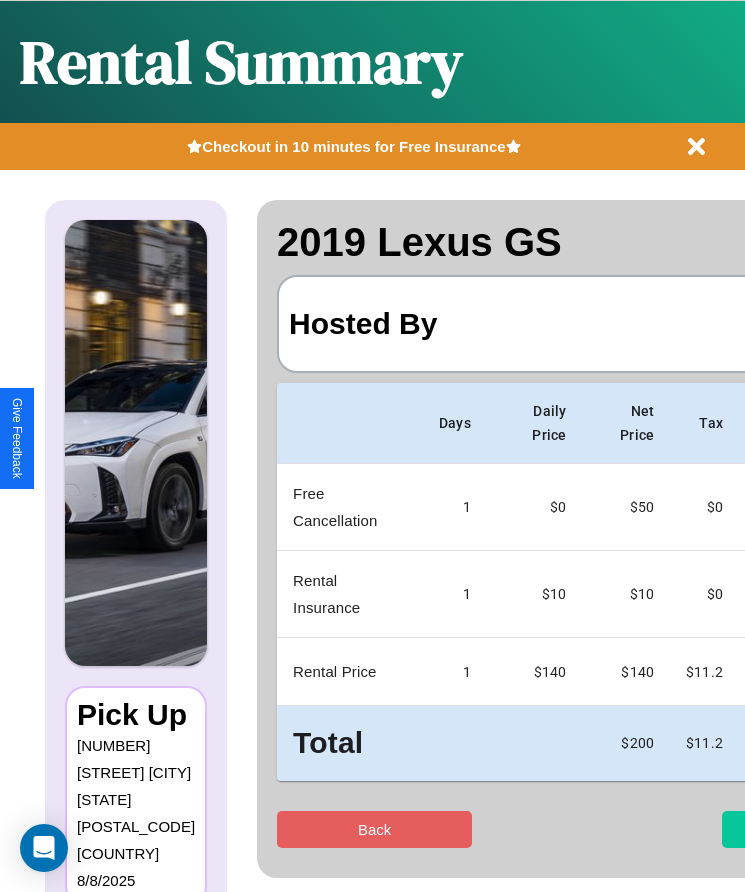 click on "Checkout" at bounding box center [819, 829] 